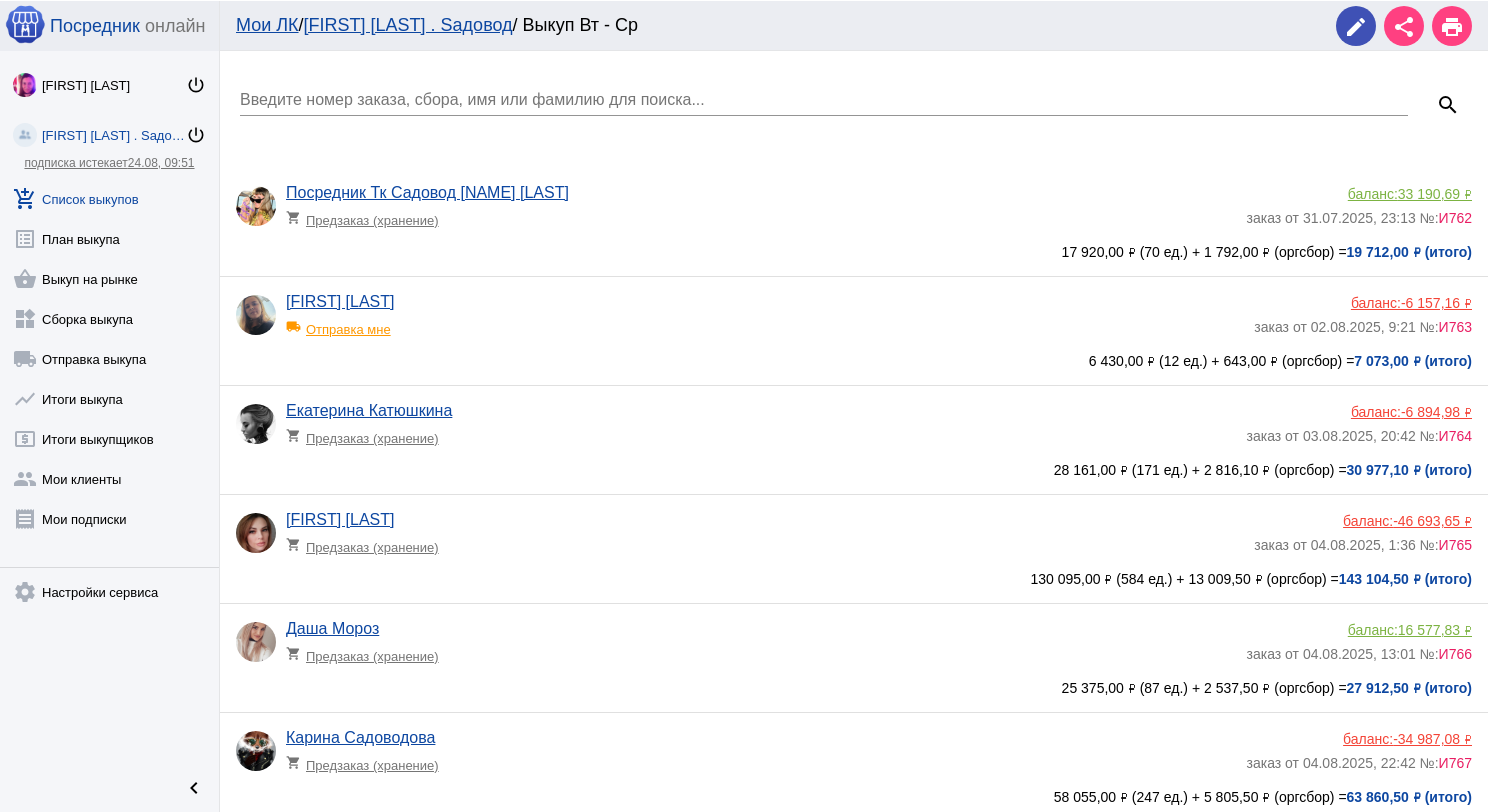 scroll, scrollTop: 0, scrollLeft: 0, axis: both 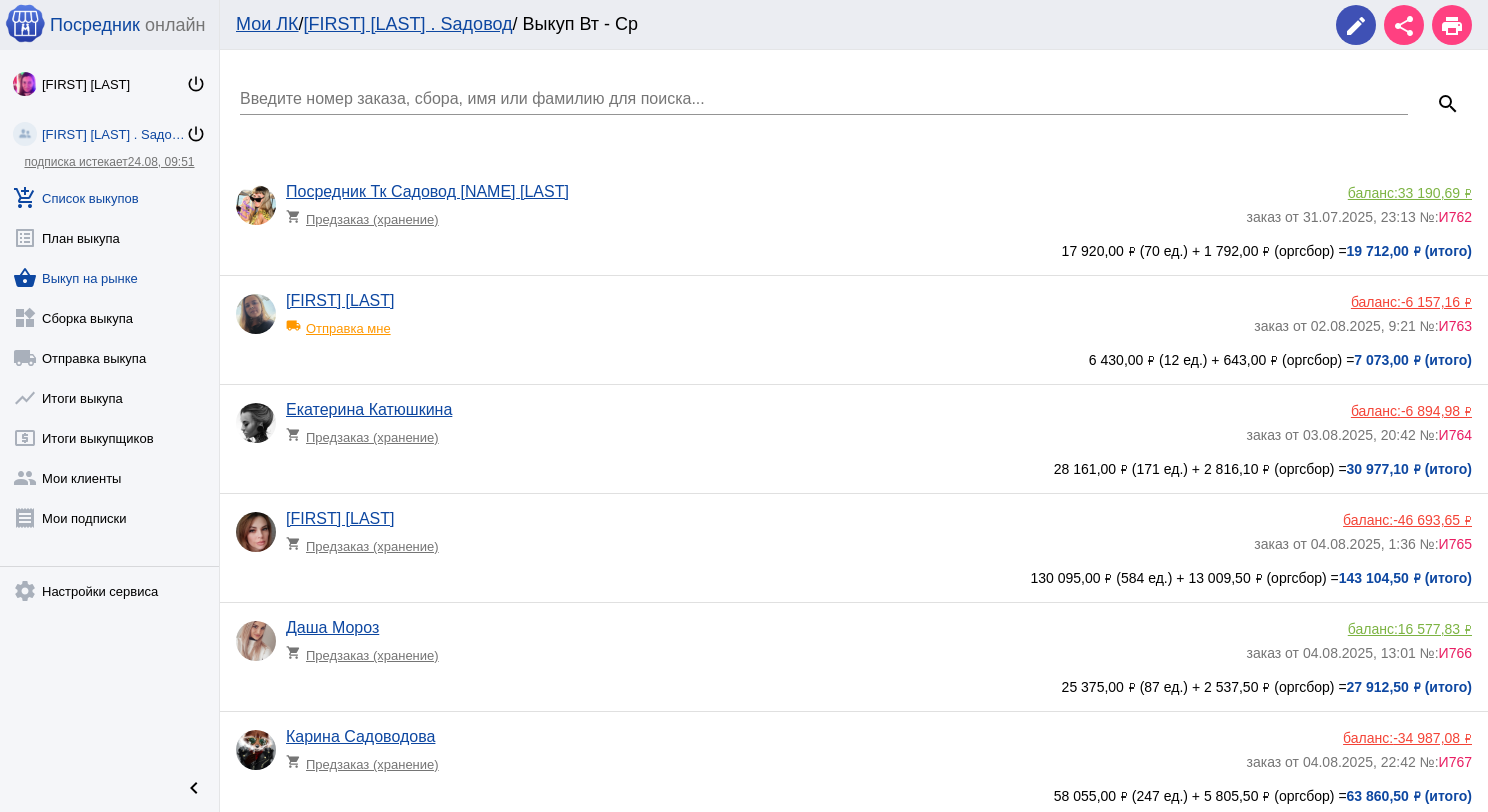 click on "shopping_basket  Выкуп на рынке" 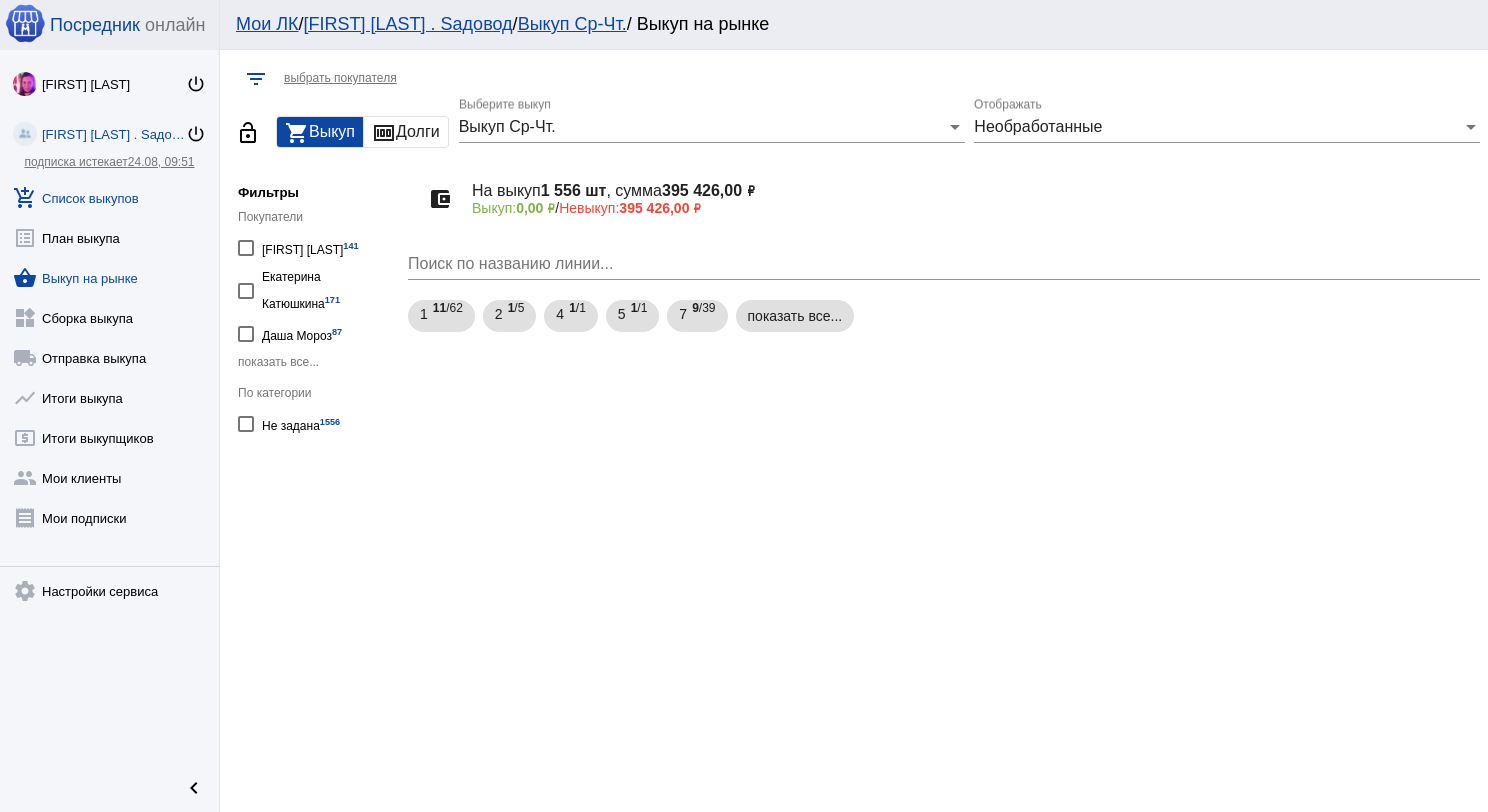 click on "add_shopping_cart  Список выкупов" 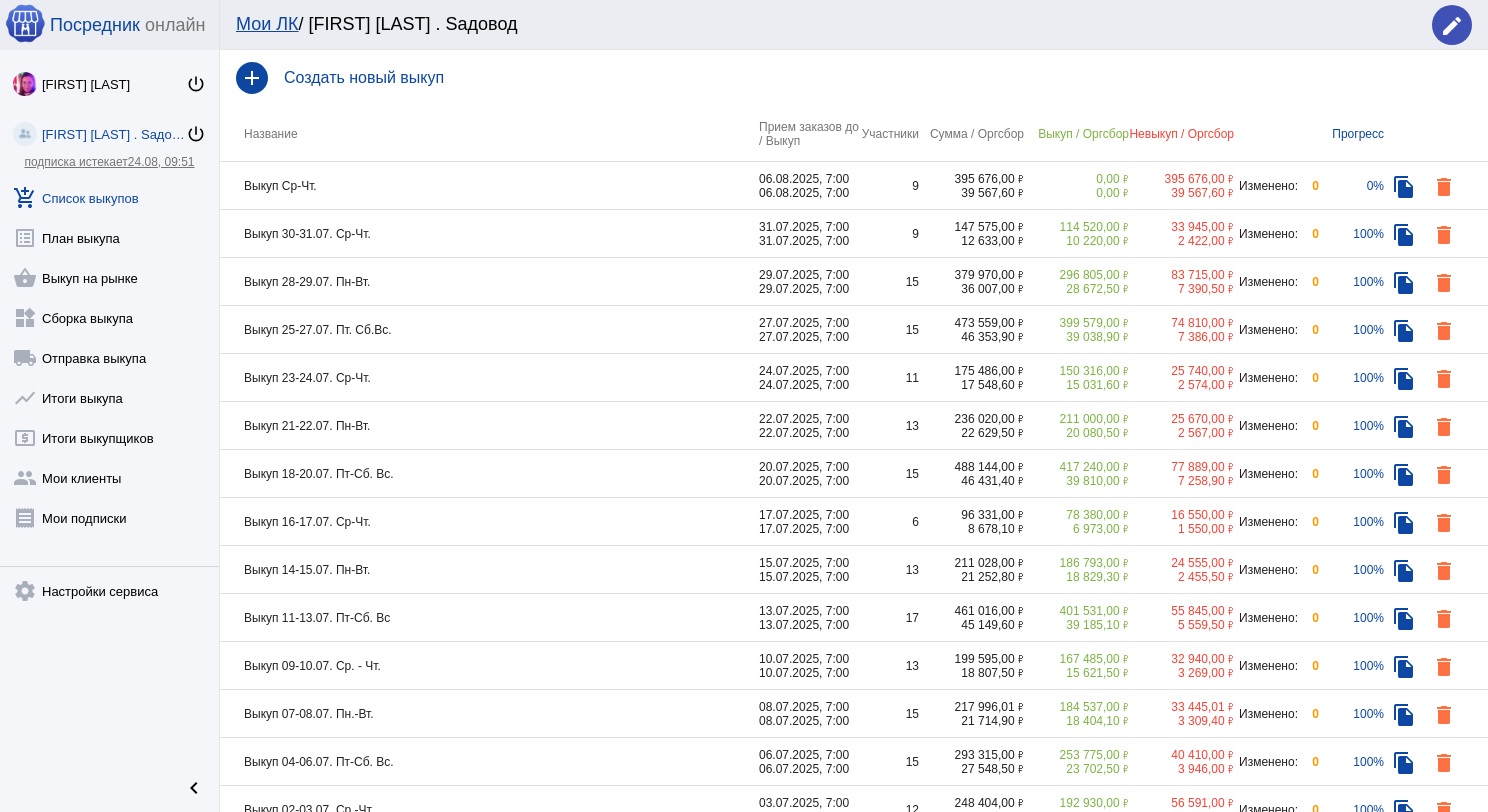 click on "Выкуп Ср-Чт." 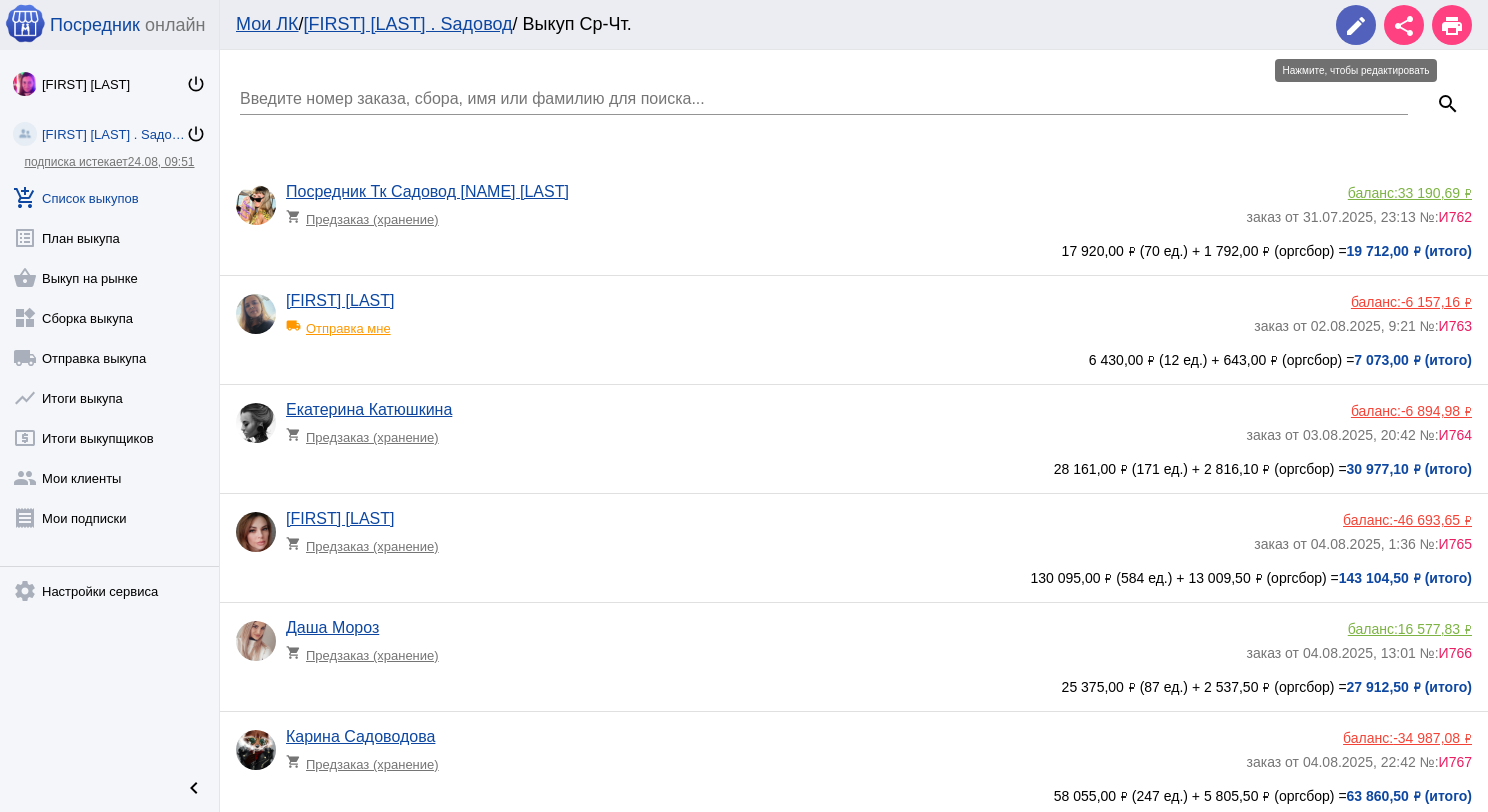 click on "edit" 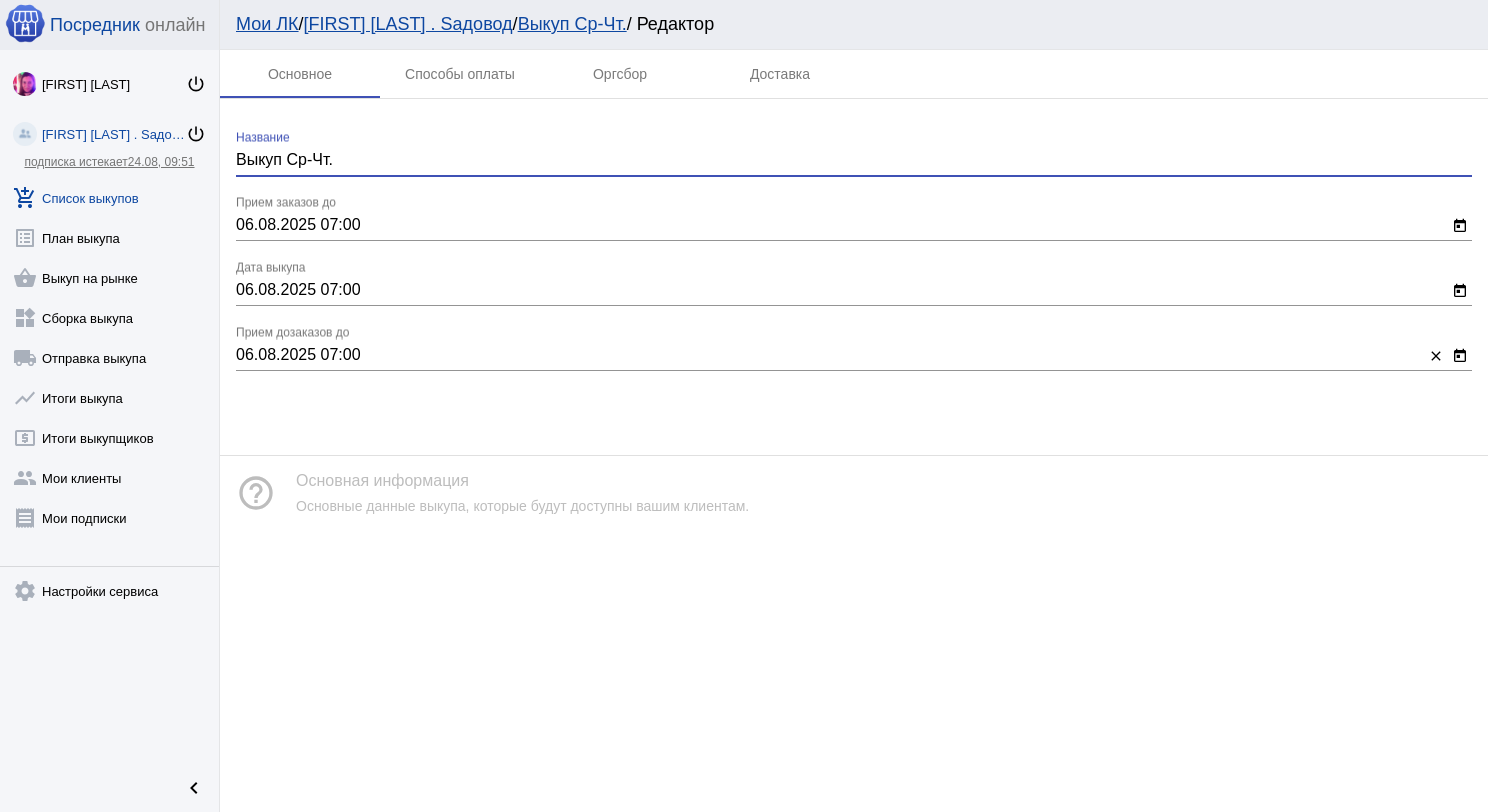 click on "Выкуп Ср-Чт." at bounding box center [854, 160] 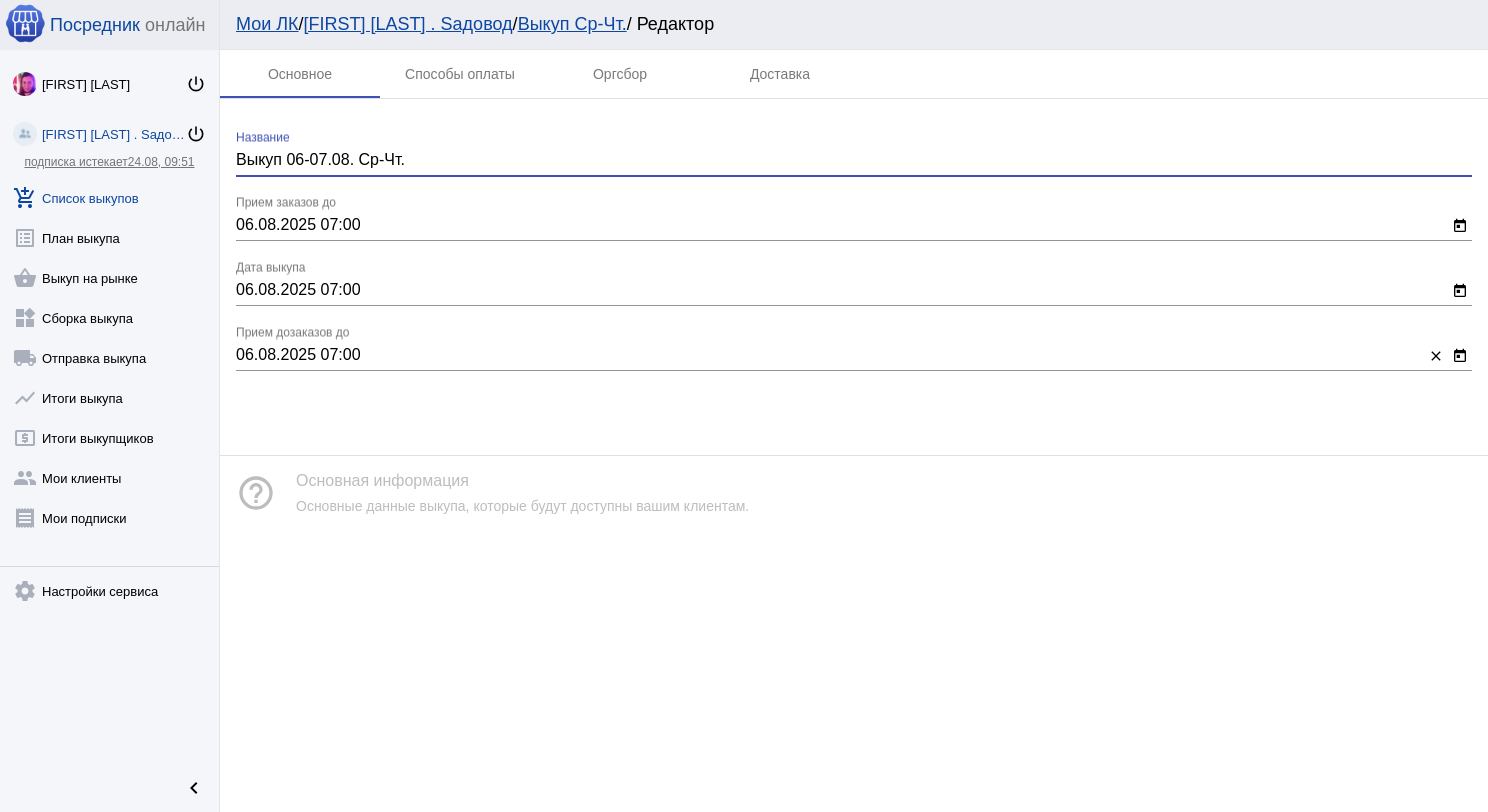 type on "Выкуп 06-07.08. Ср-Чт." 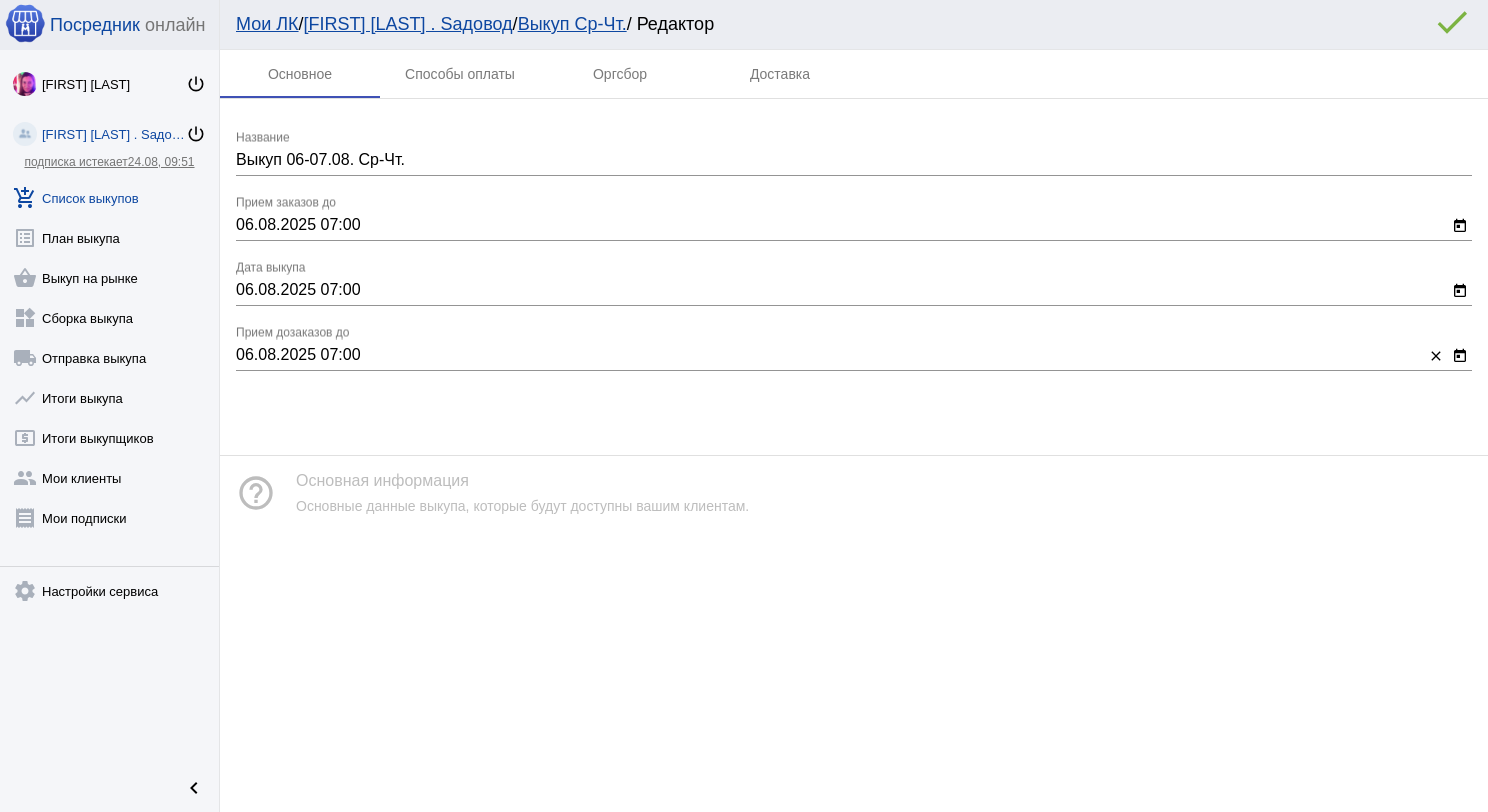 click on "add_shopping_cart  Список выкупов" 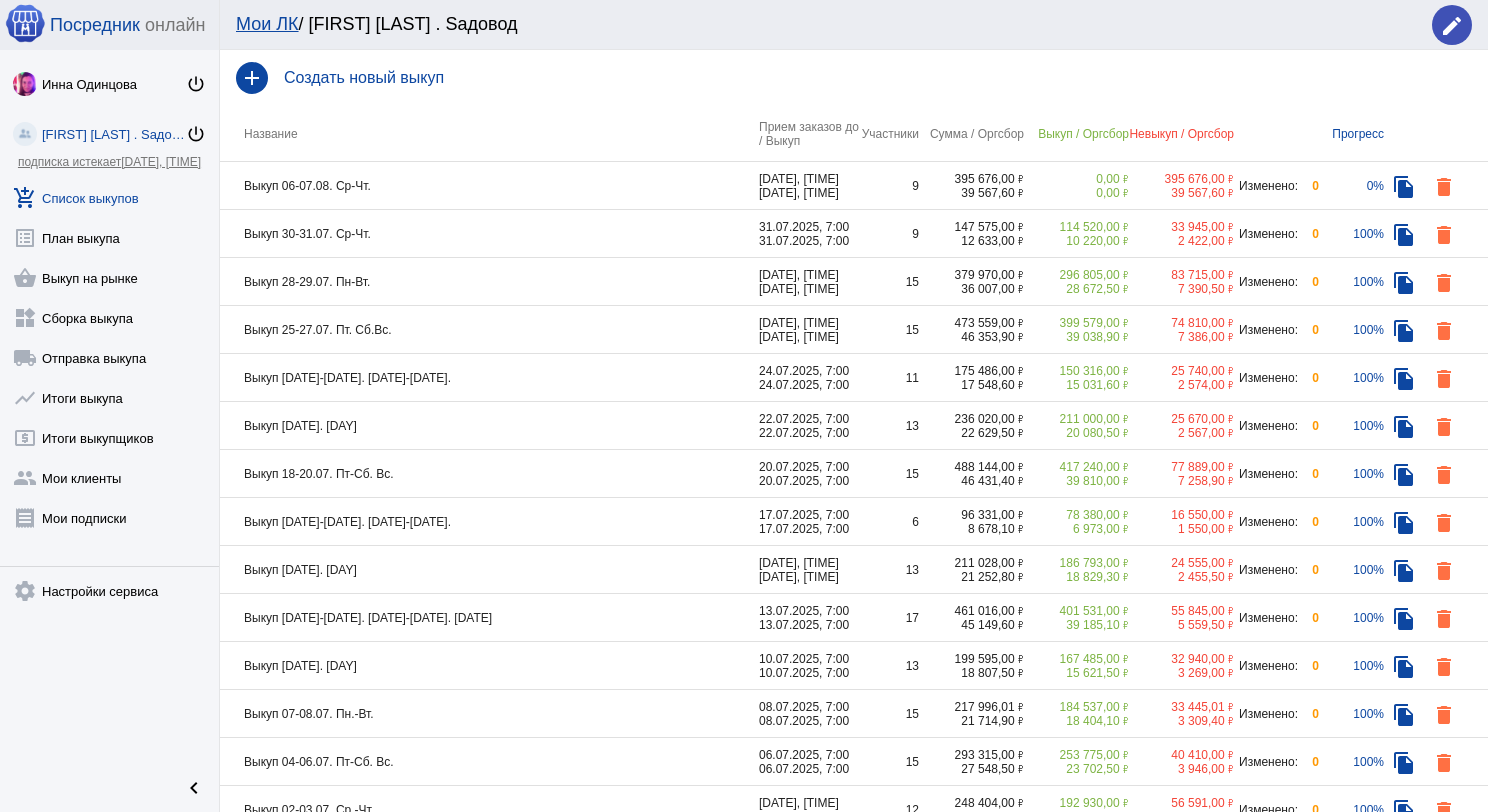 scroll, scrollTop: 0, scrollLeft: 0, axis: both 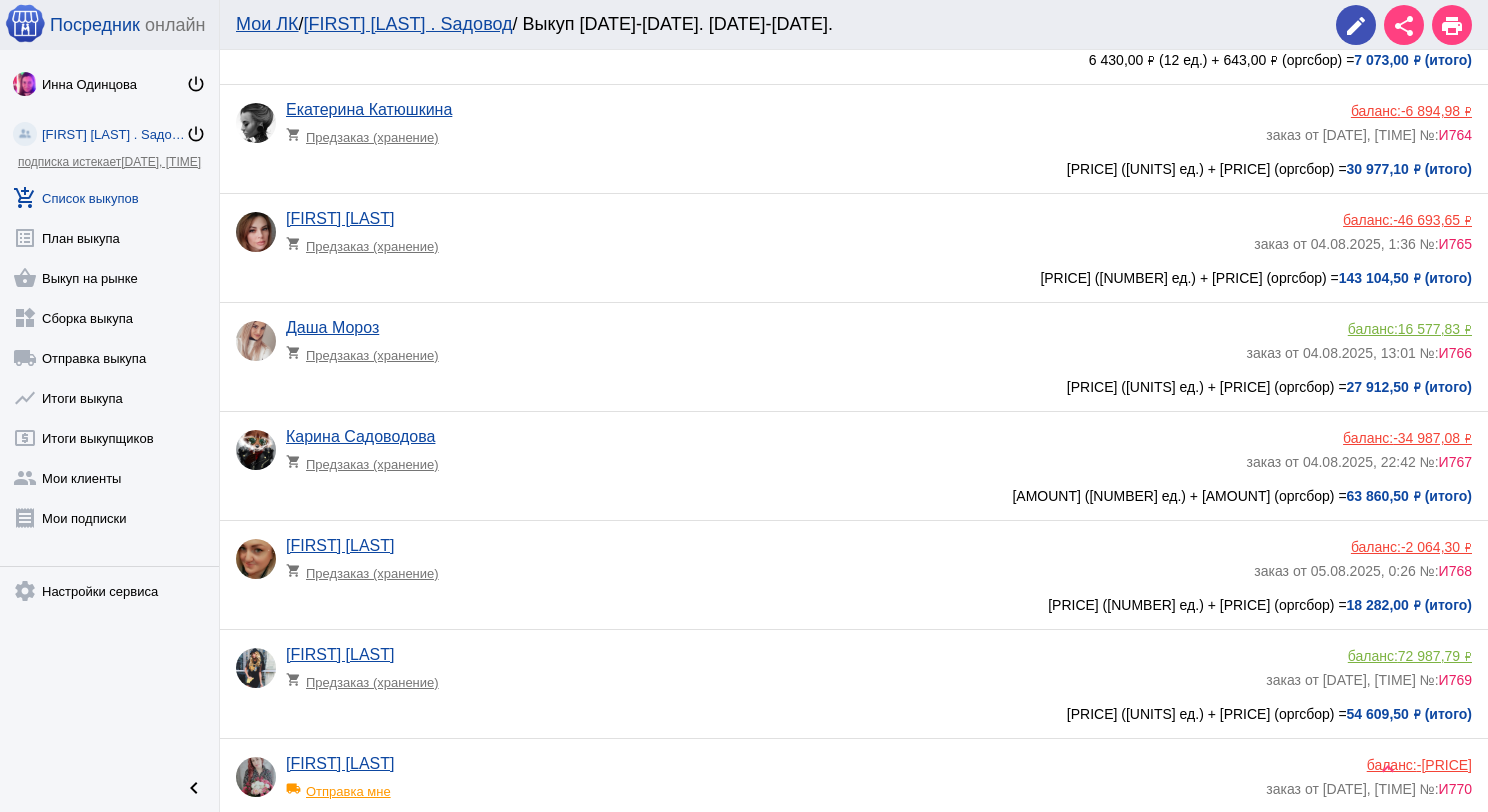 click on "-34 987,08 ₽" 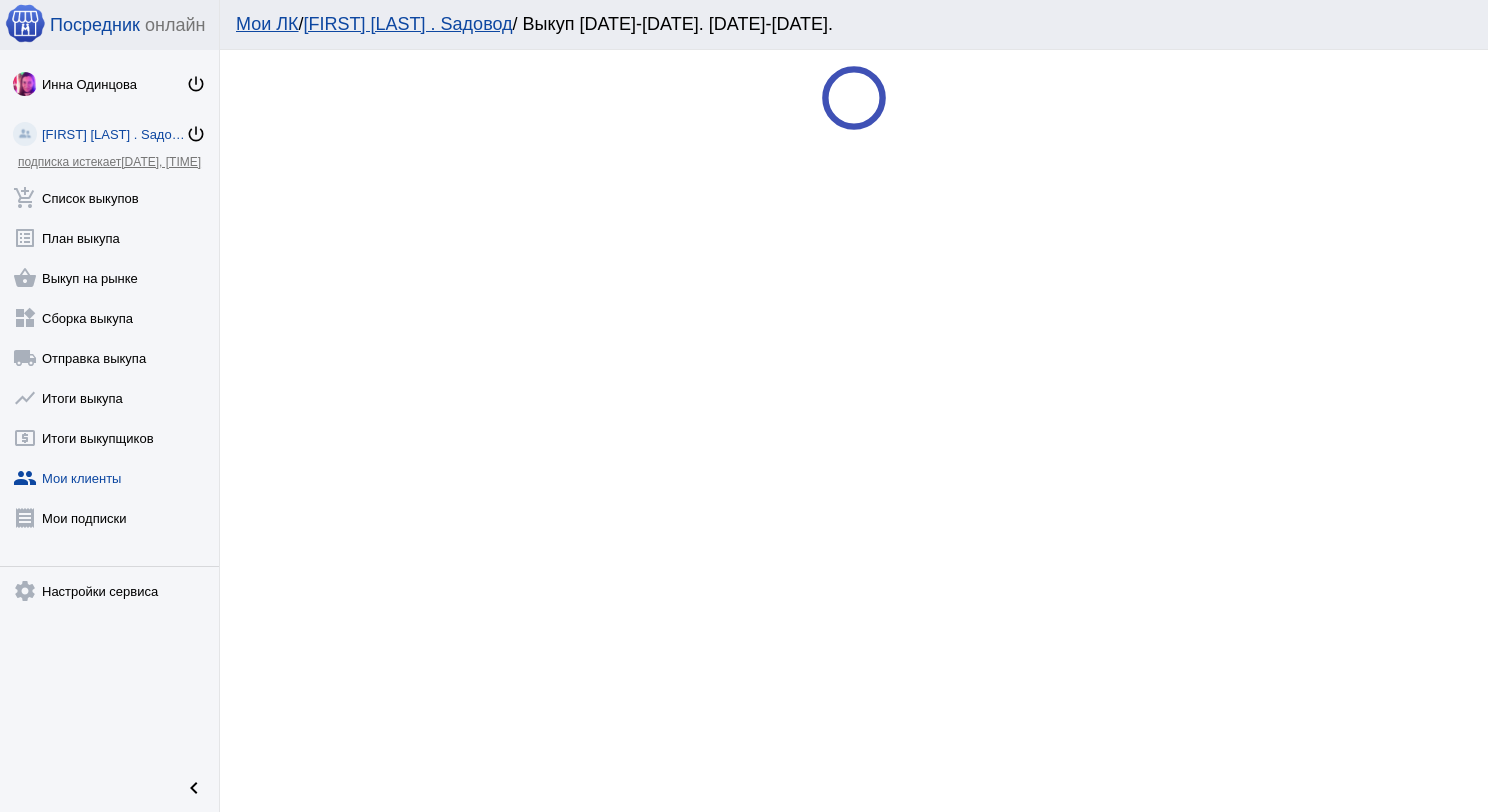 scroll, scrollTop: 0, scrollLeft: 0, axis: both 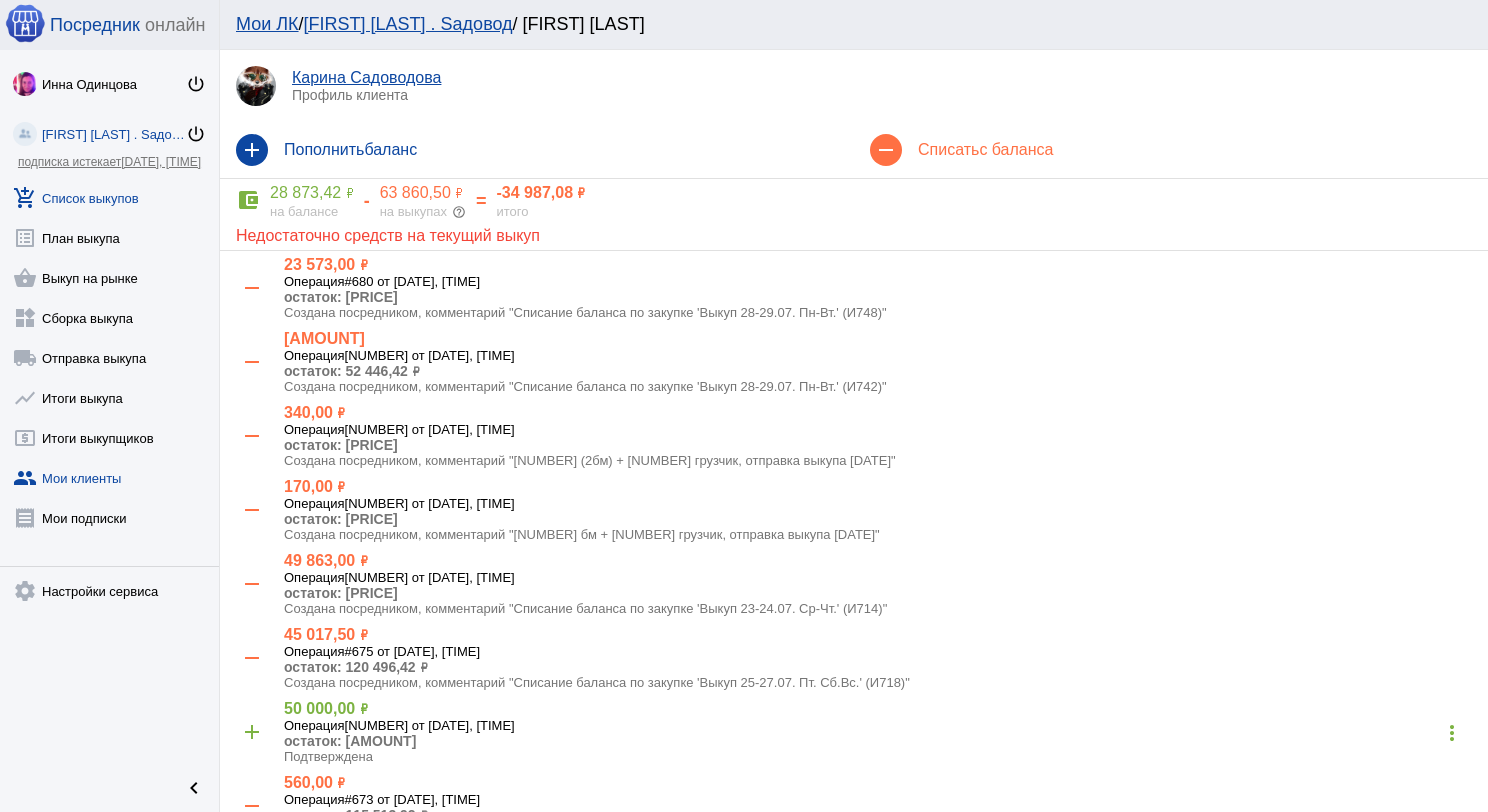 click on "add_shopping_cart  Список выкупов" 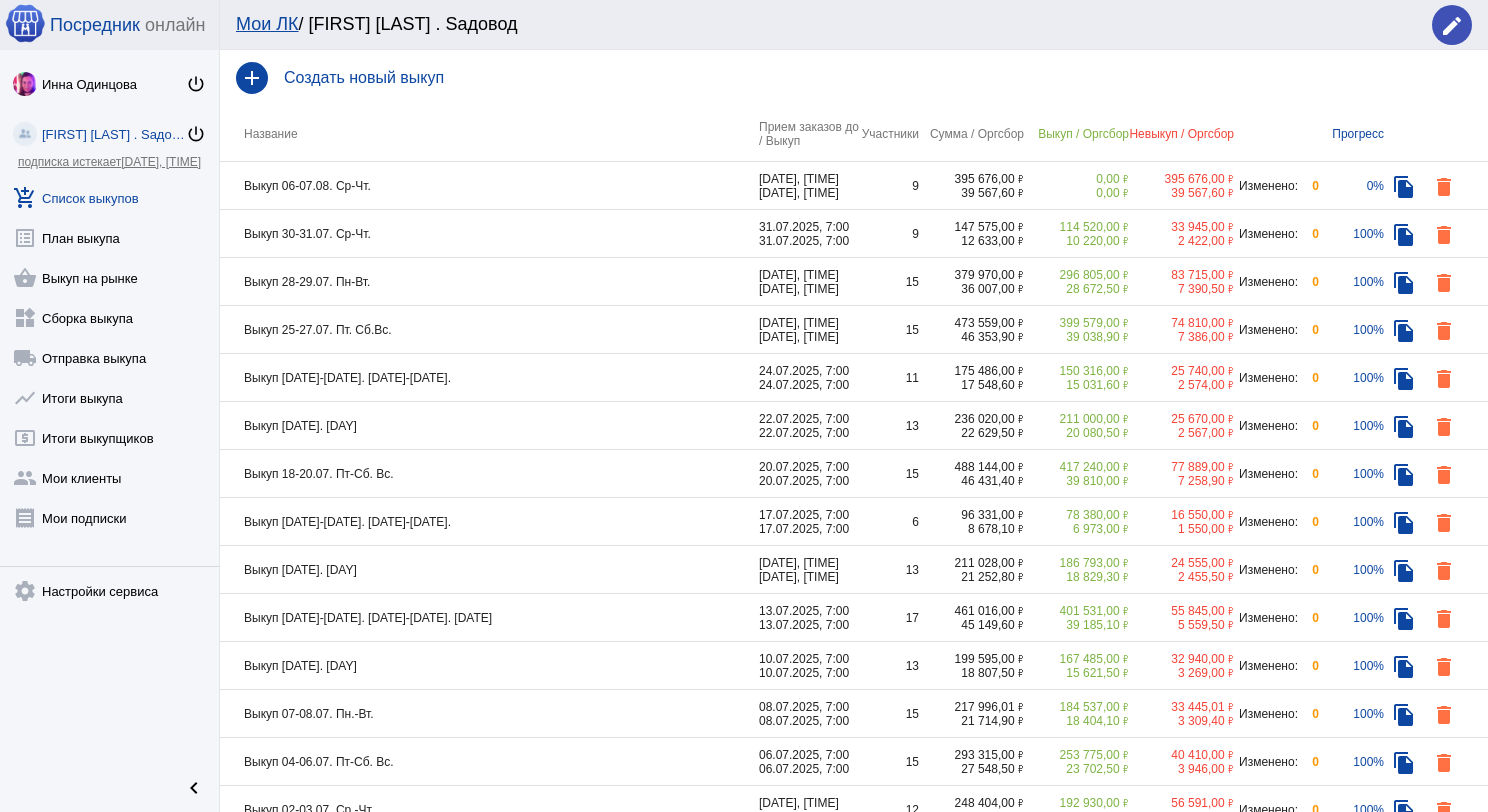click on "Выкуп 06-07.08. Ср-Чт." 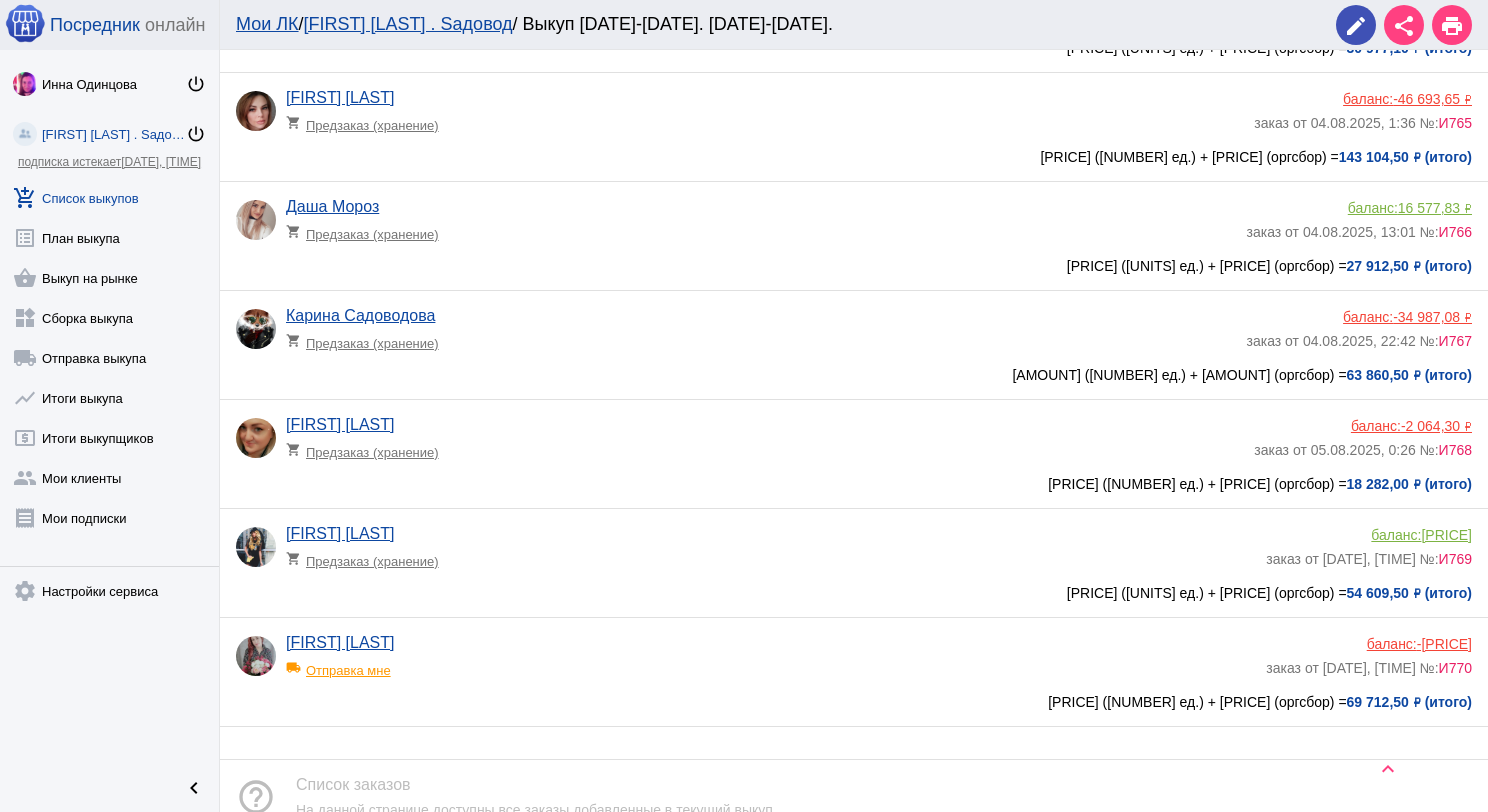 scroll, scrollTop: 329, scrollLeft: 0, axis: vertical 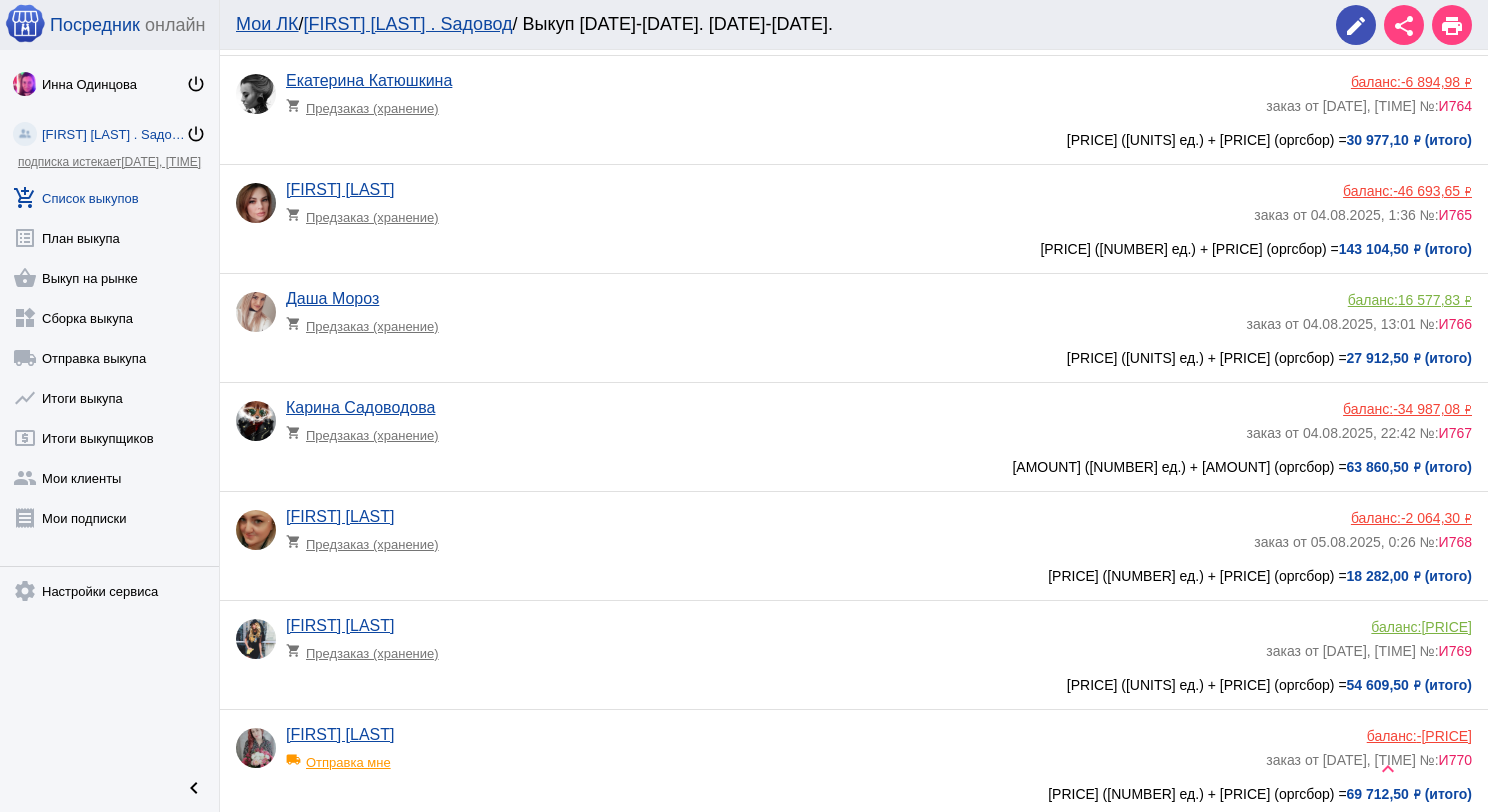 click on "[FIRST] [LAST] shopping_cart  Предзаказ (хранение)" 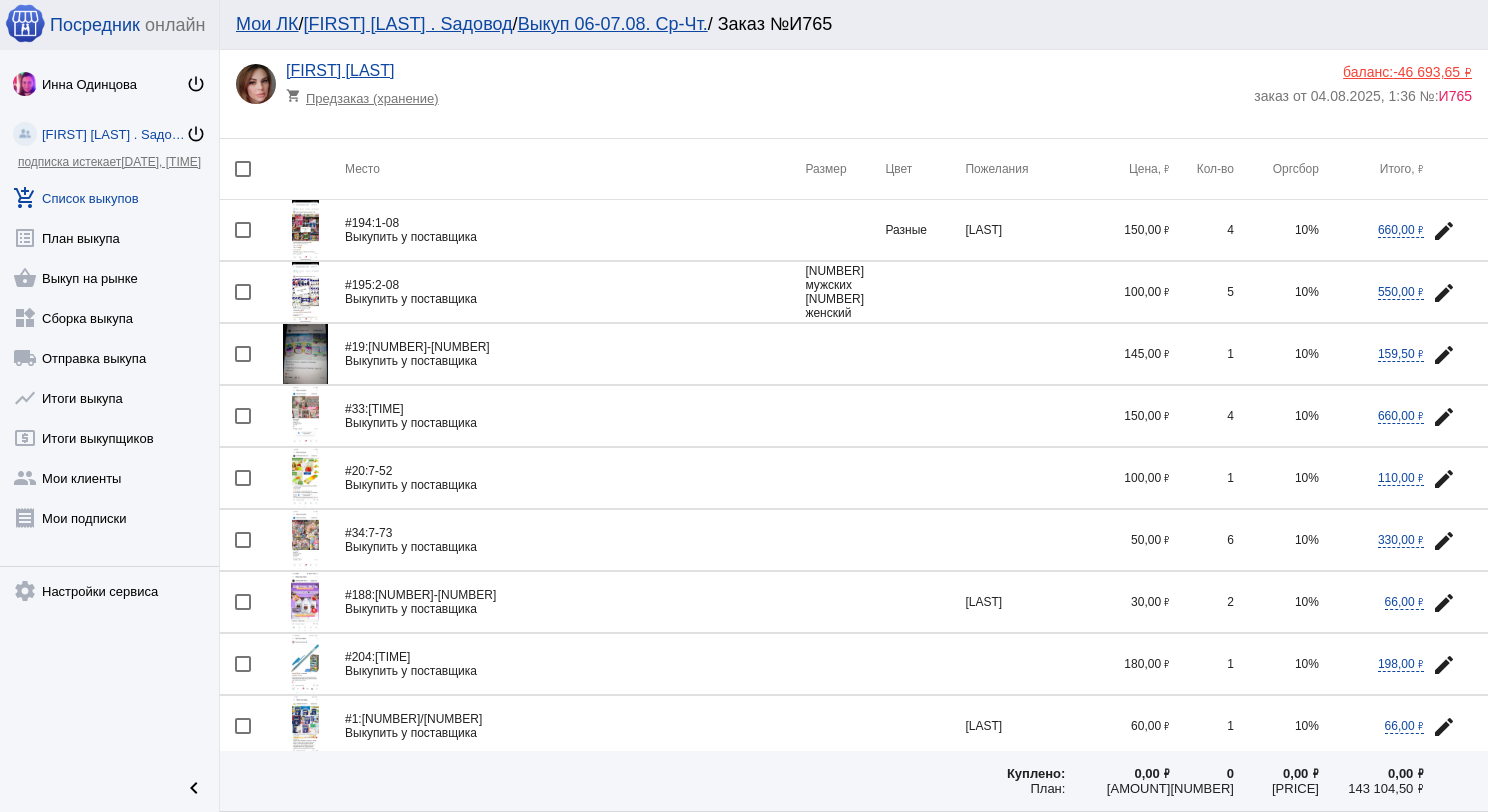 scroll, scrollTop: 0, scrollLeft: 0, axis: both 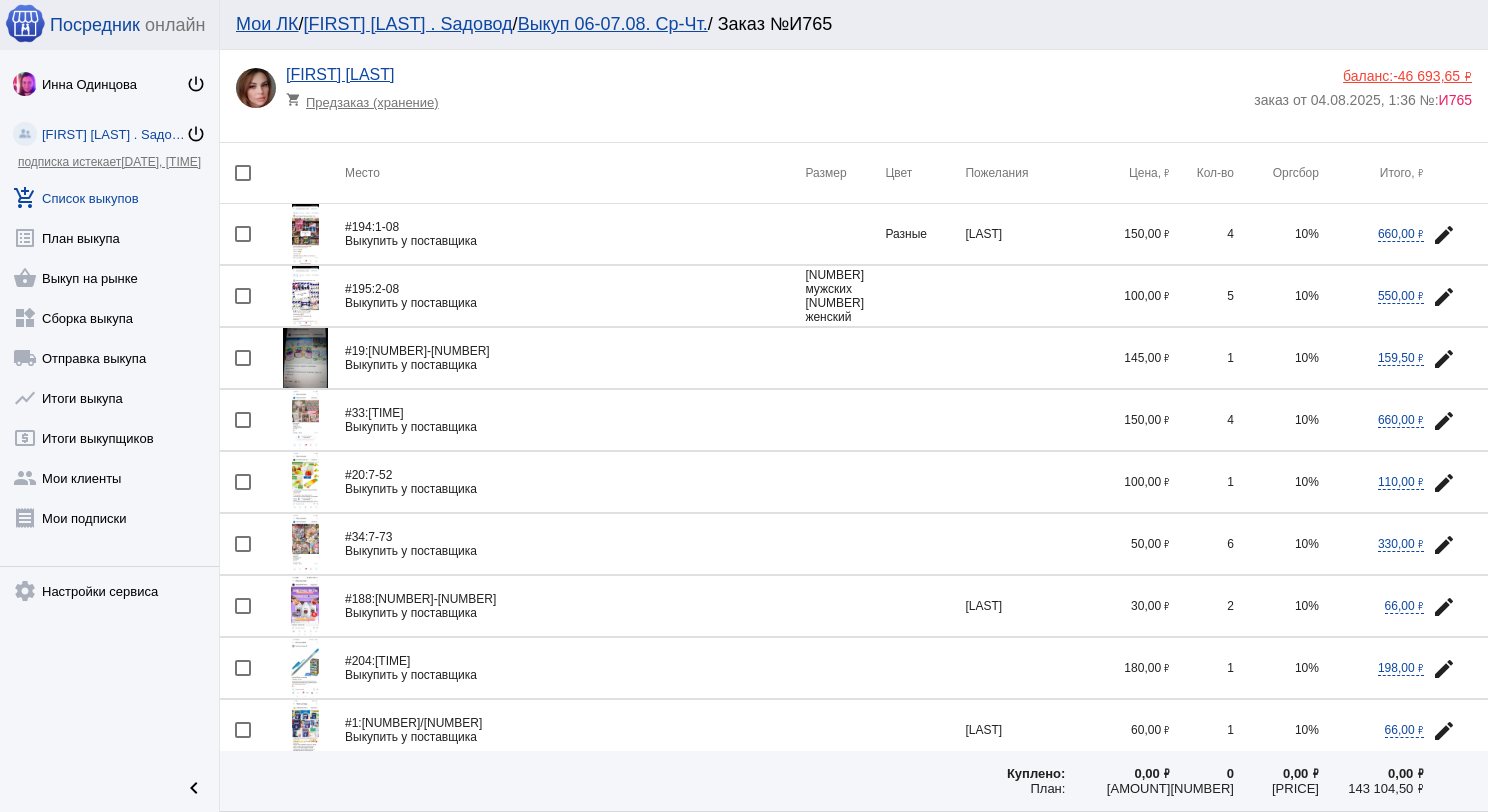click on "-46 693,65 ₽" 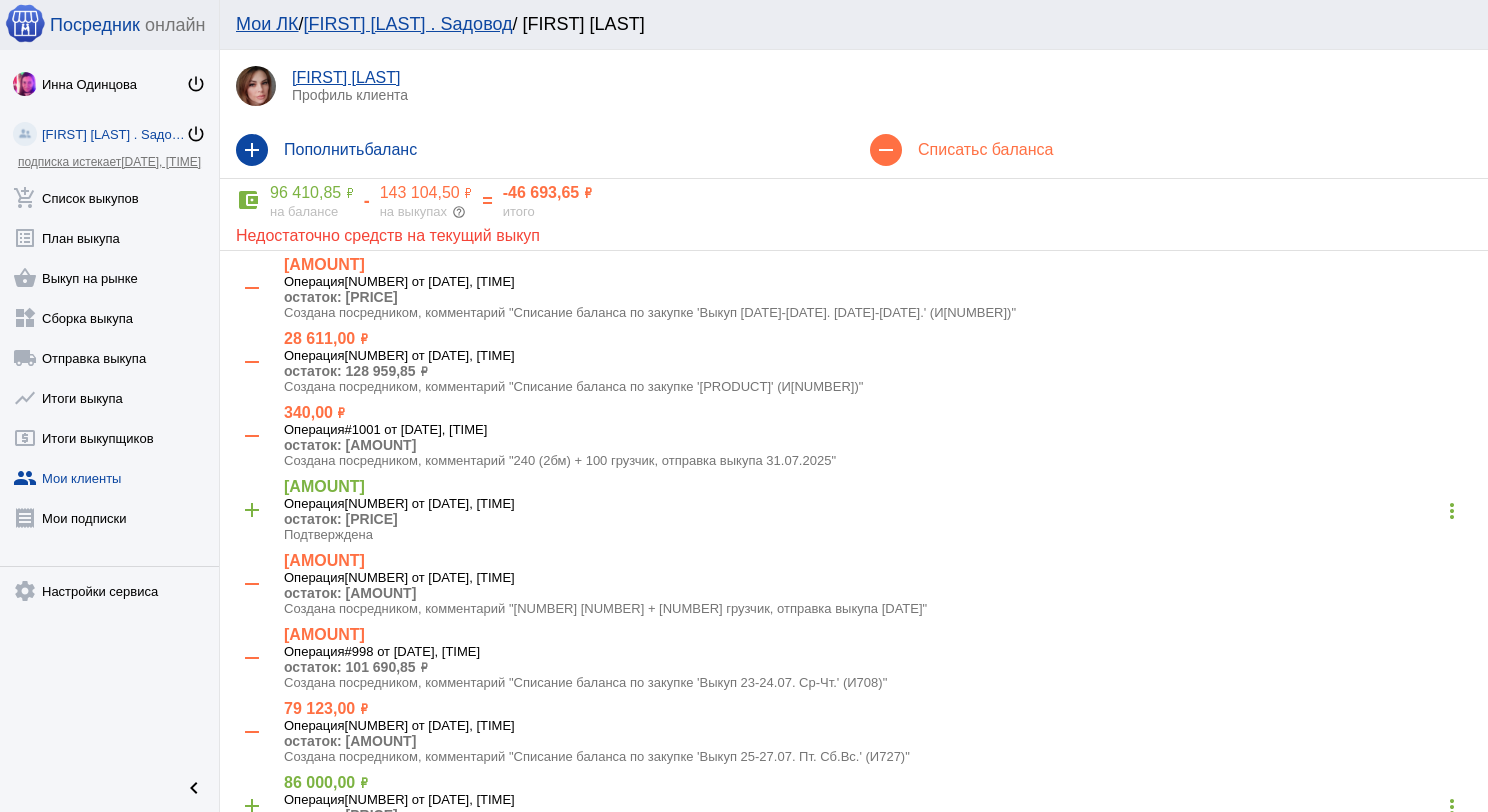 click on "143 104,50 ₽" 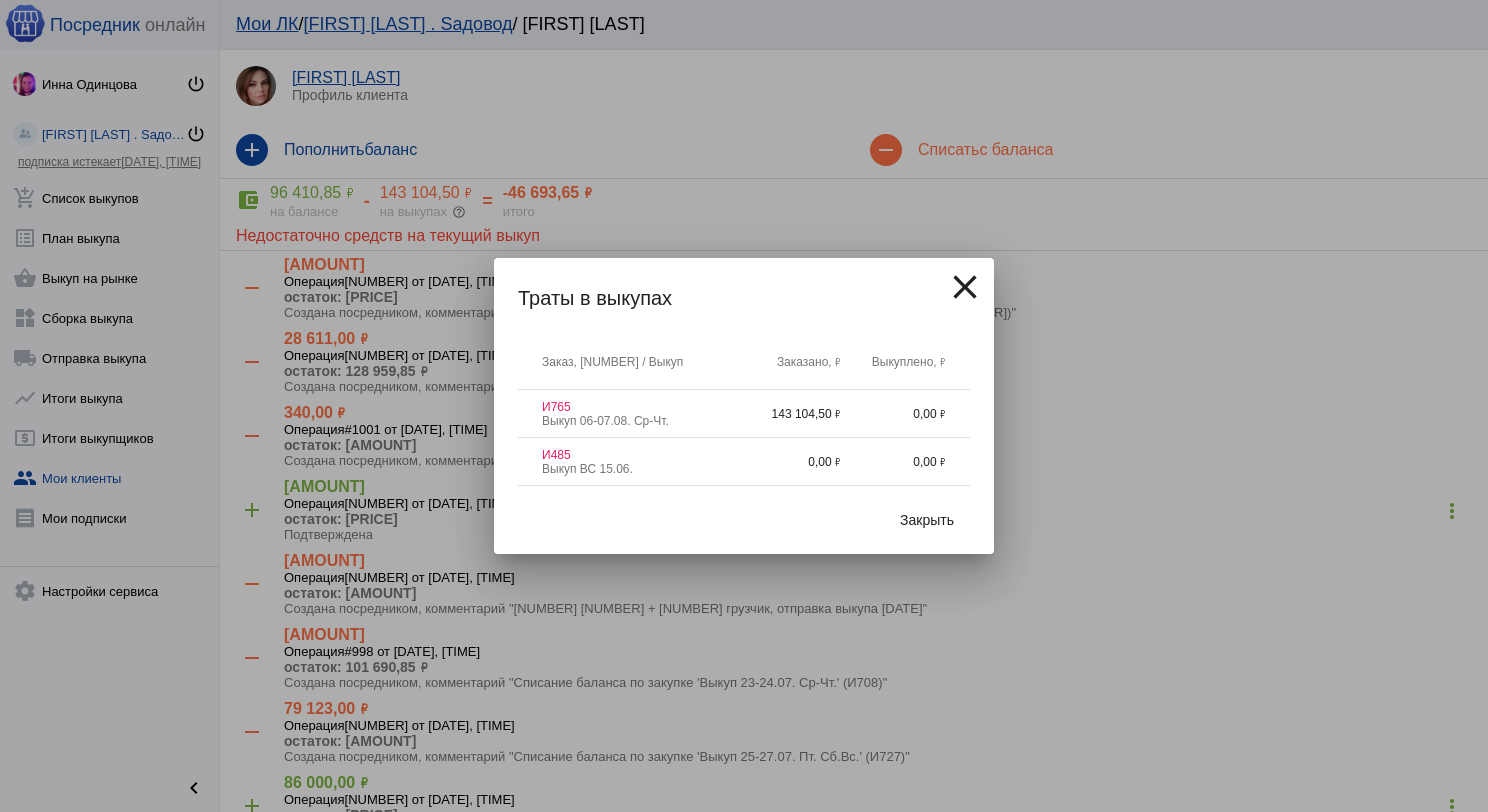 click on "close" at bounding box center (965, 287) 